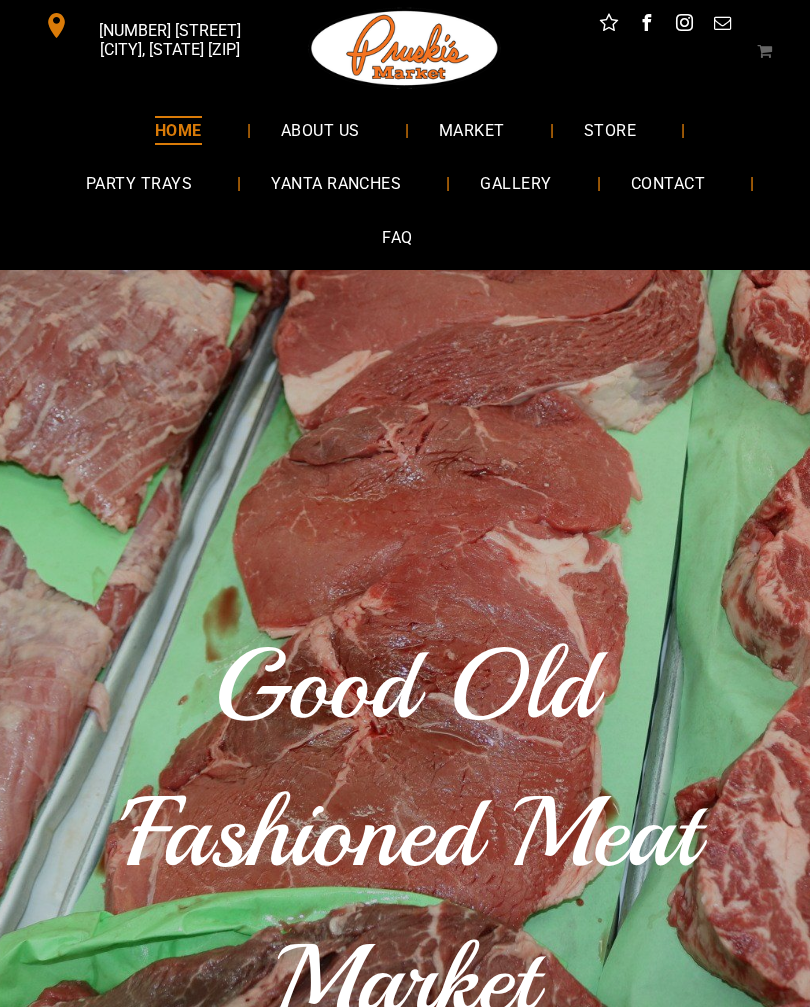 scroll, scrollTop: 0, scrollLeft: 0, axis: both 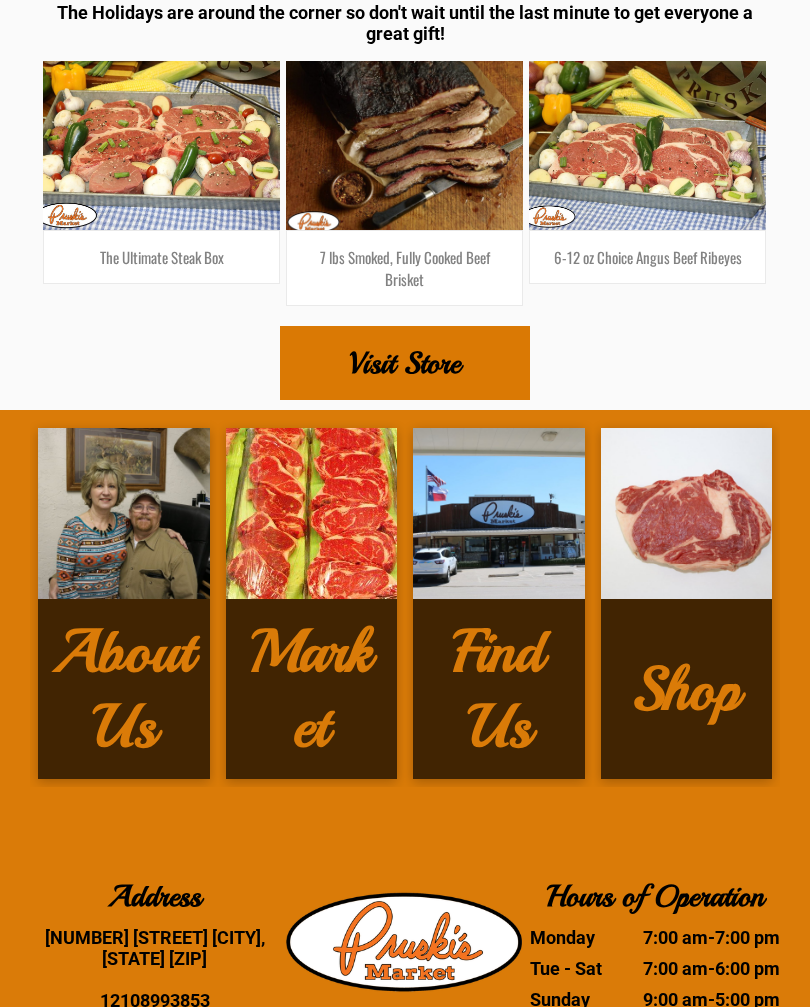 click on "Visit Store" at bounding box center [405, 363] 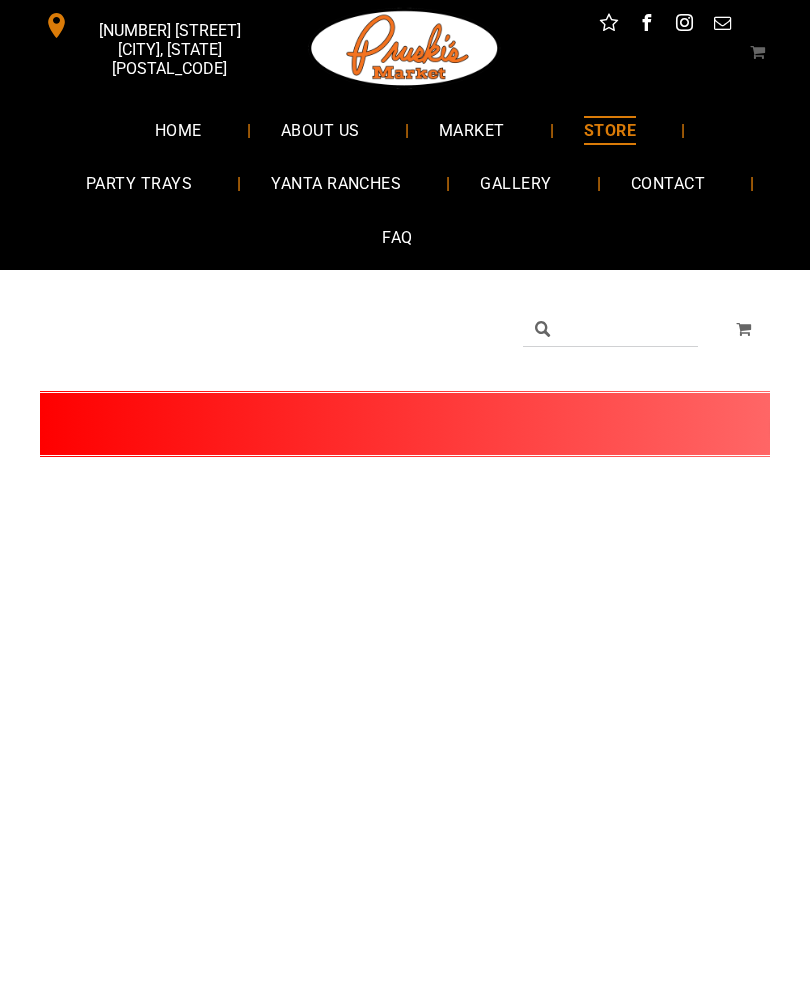 scroll, scrollTop: 0, scrollLeft: 0, axis: both 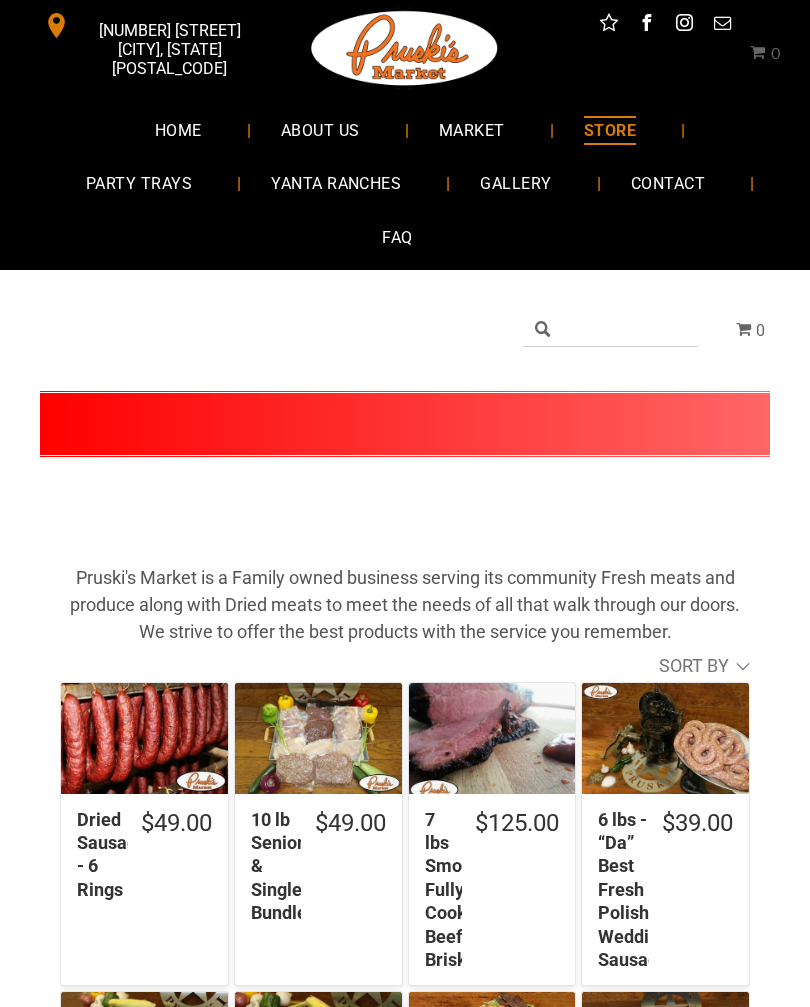 click at bounding box center [610, 330] 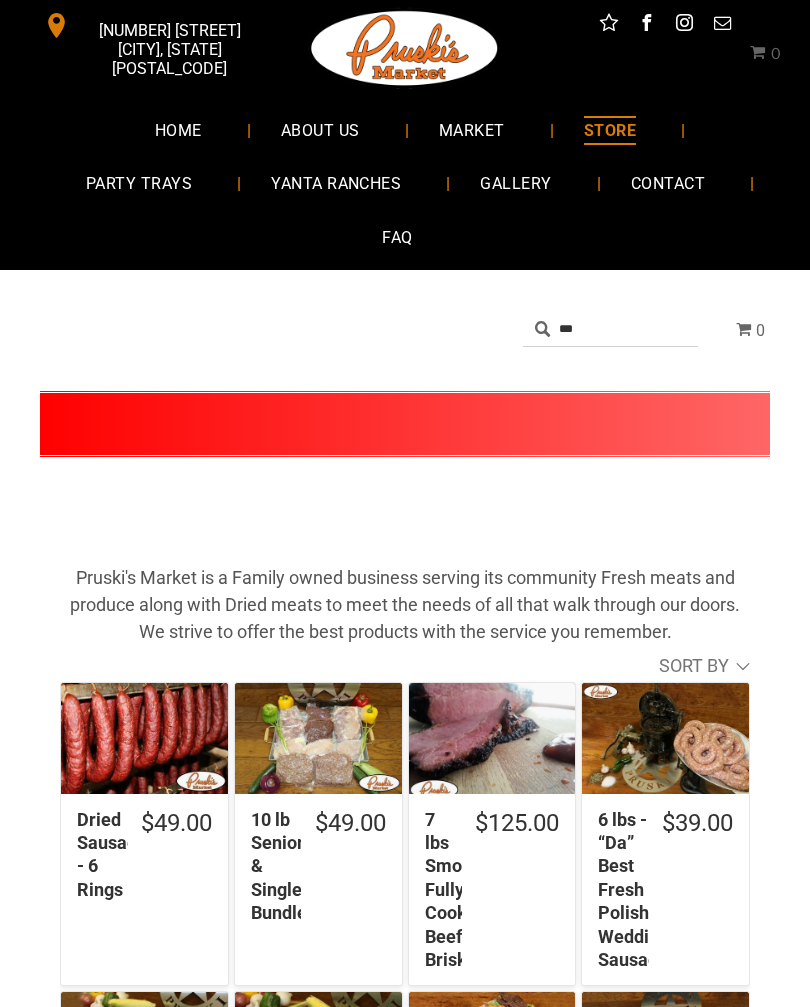 type on "*" 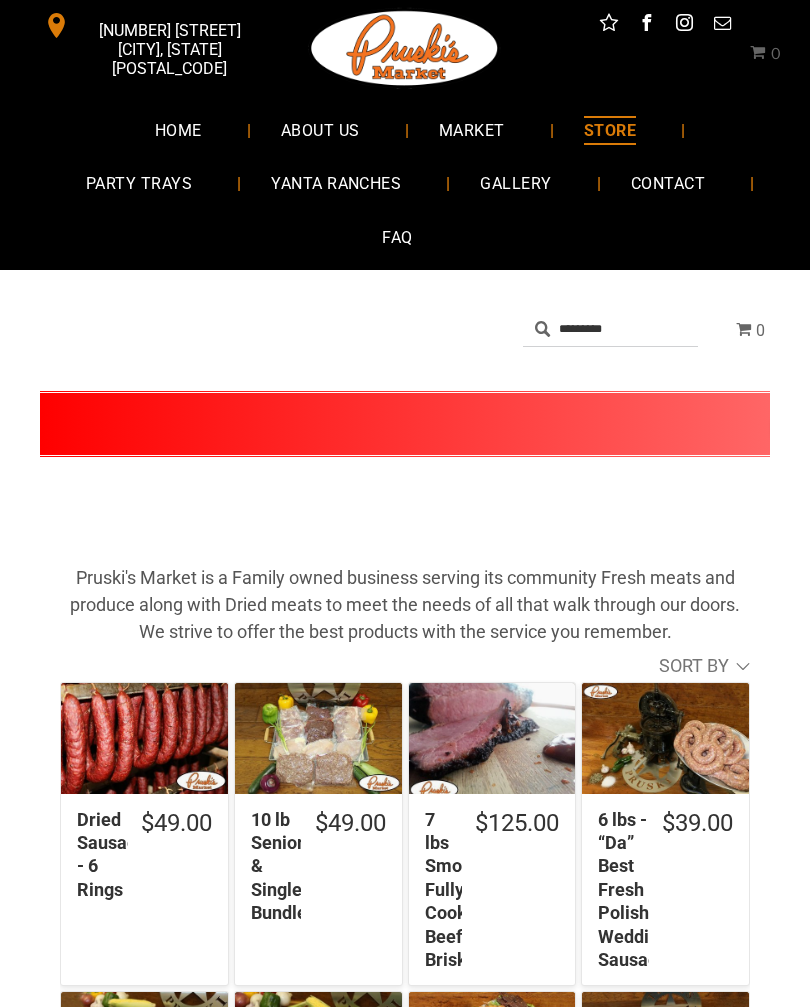 type on "*********" 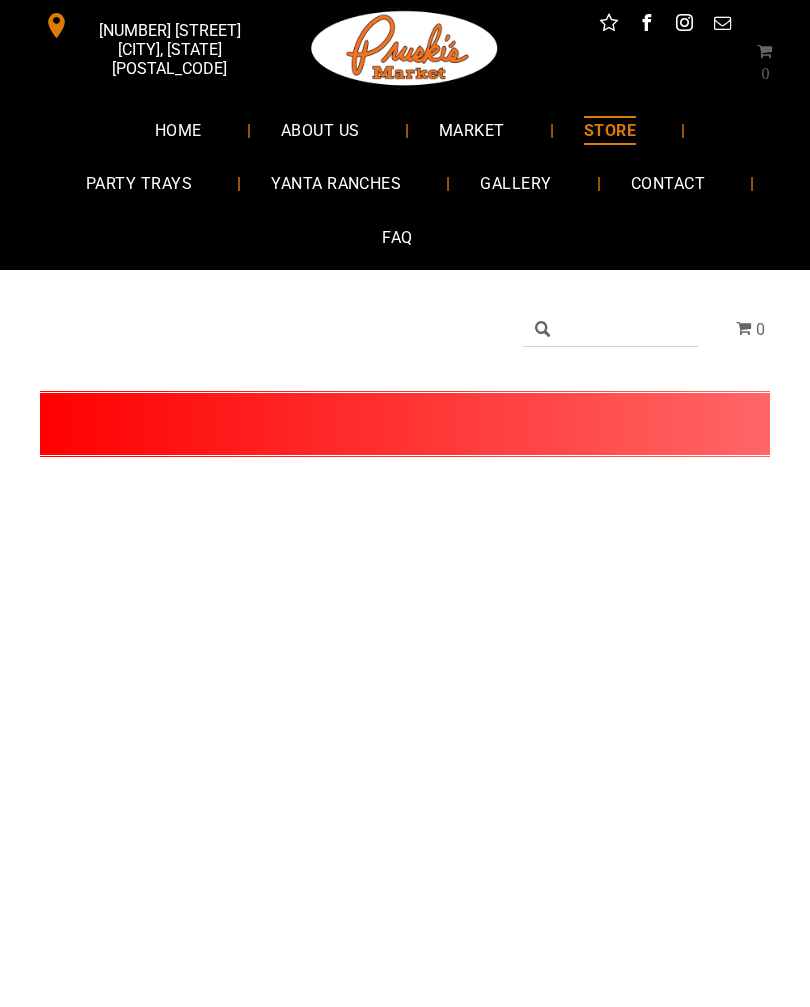 scroll, scrollTop: 0, scrollLeft: 0, axis: both 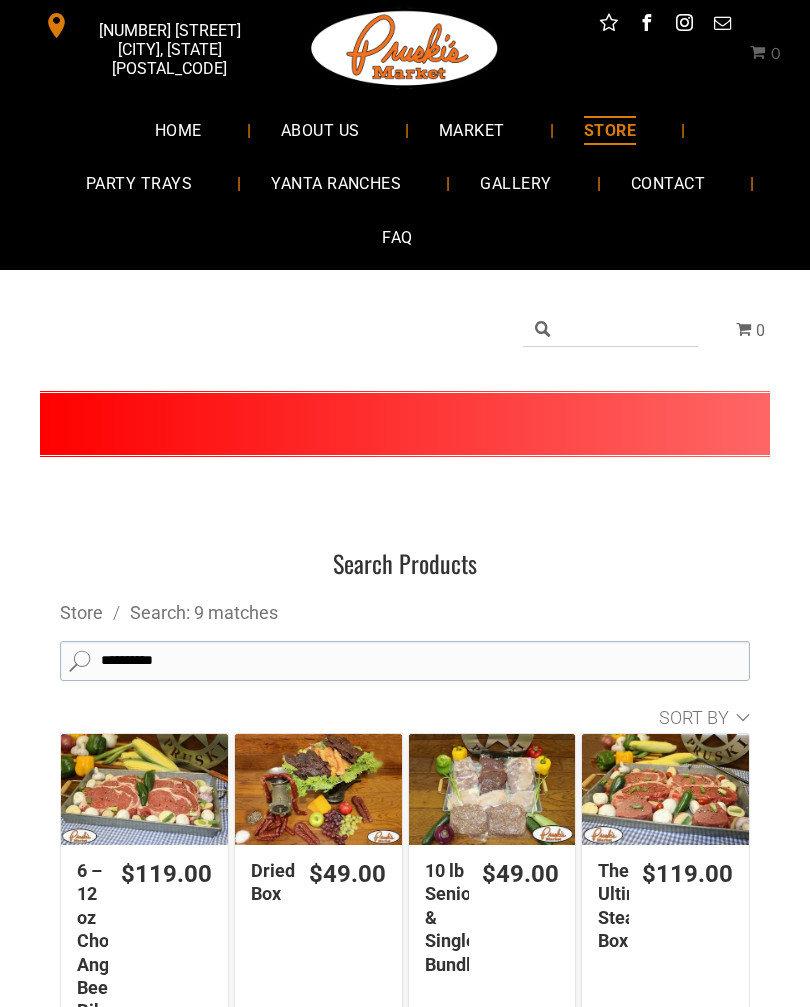 click on "*********" 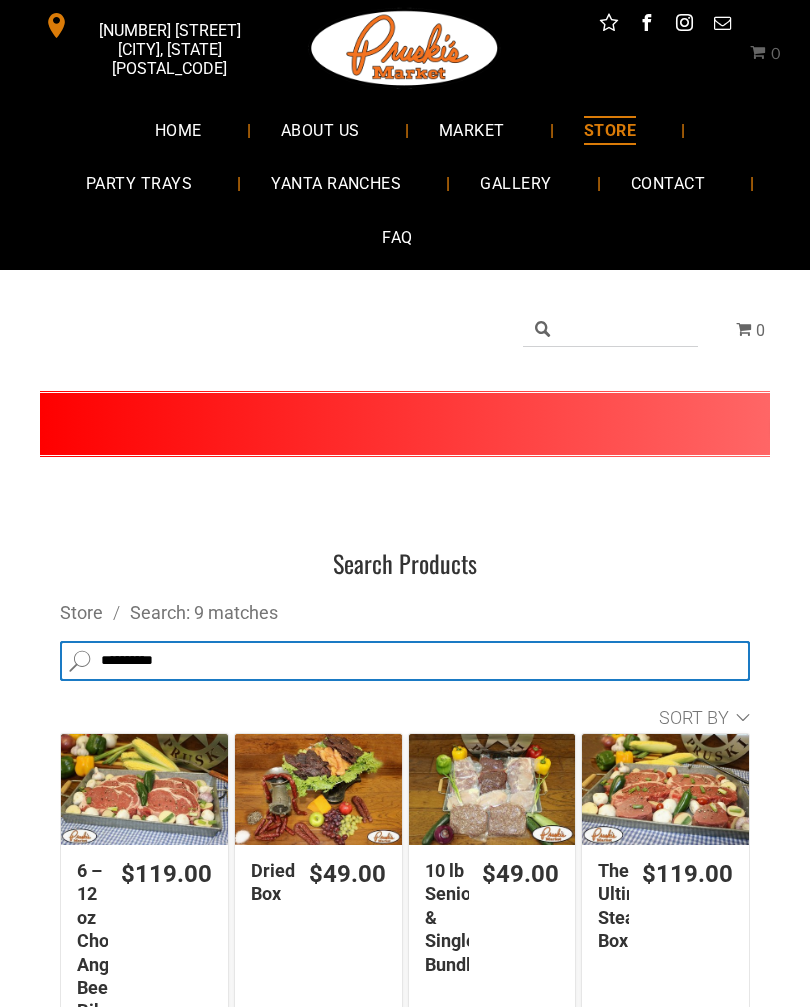 click on "*********" 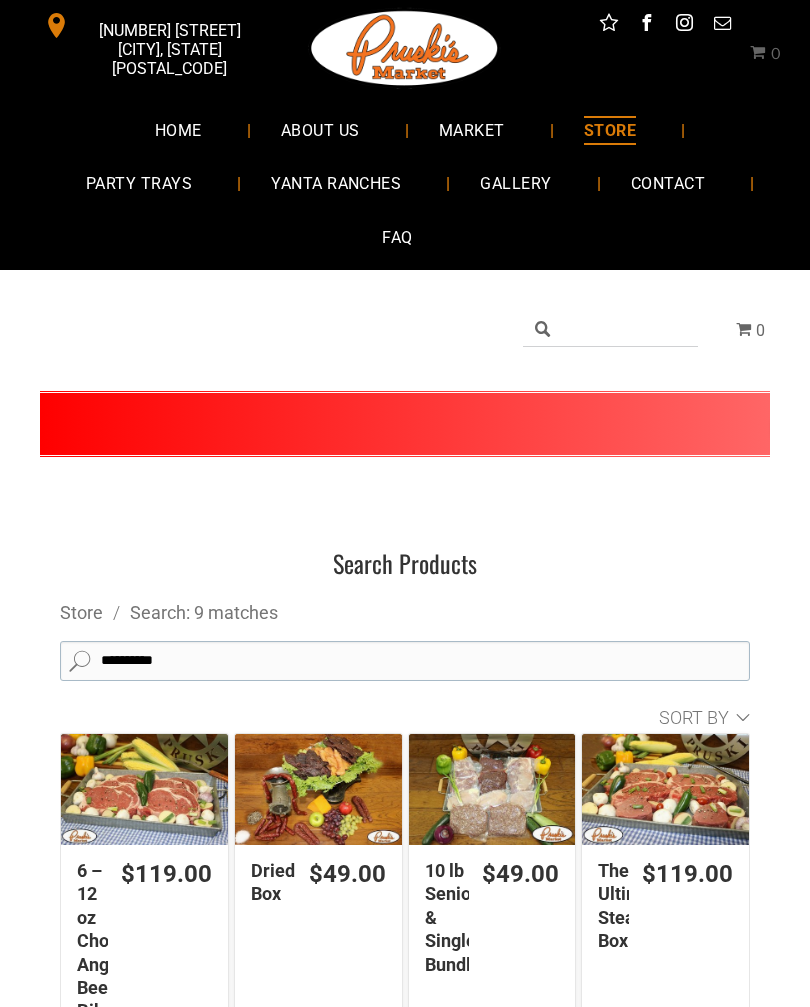 click on "*********" 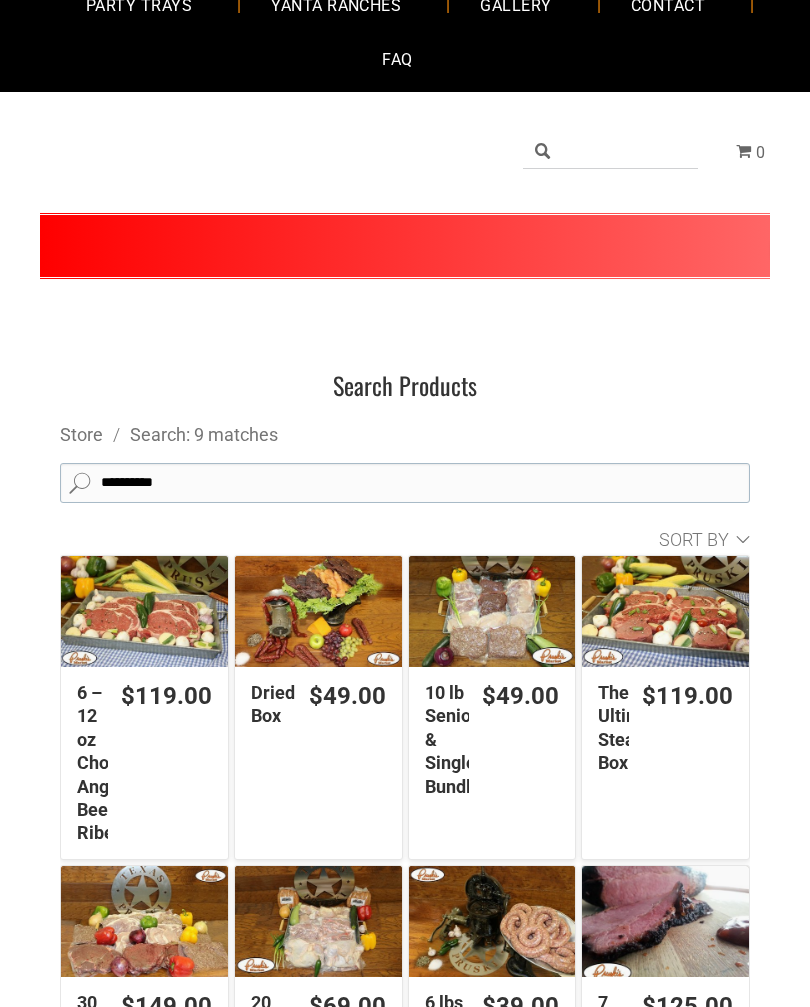 scroll, scrollTop: 176, scrollLeft: 0, axis: vertical 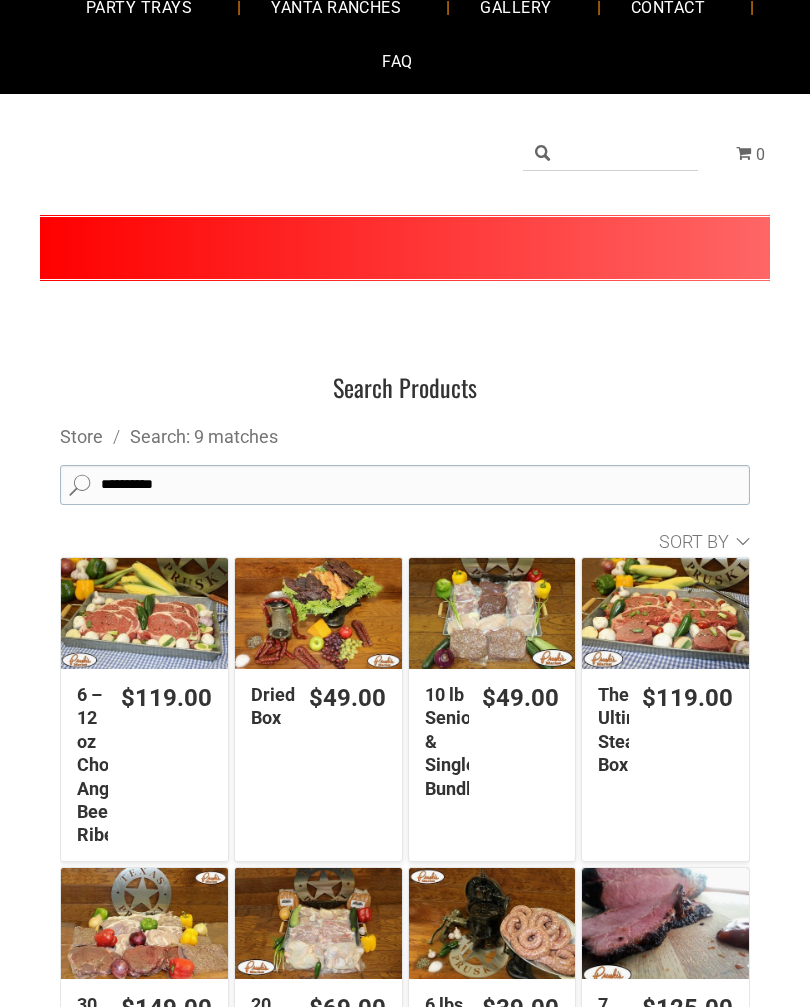 click on "$119.00 6 – 12 oz Choice Angus Beef Ribeyes" 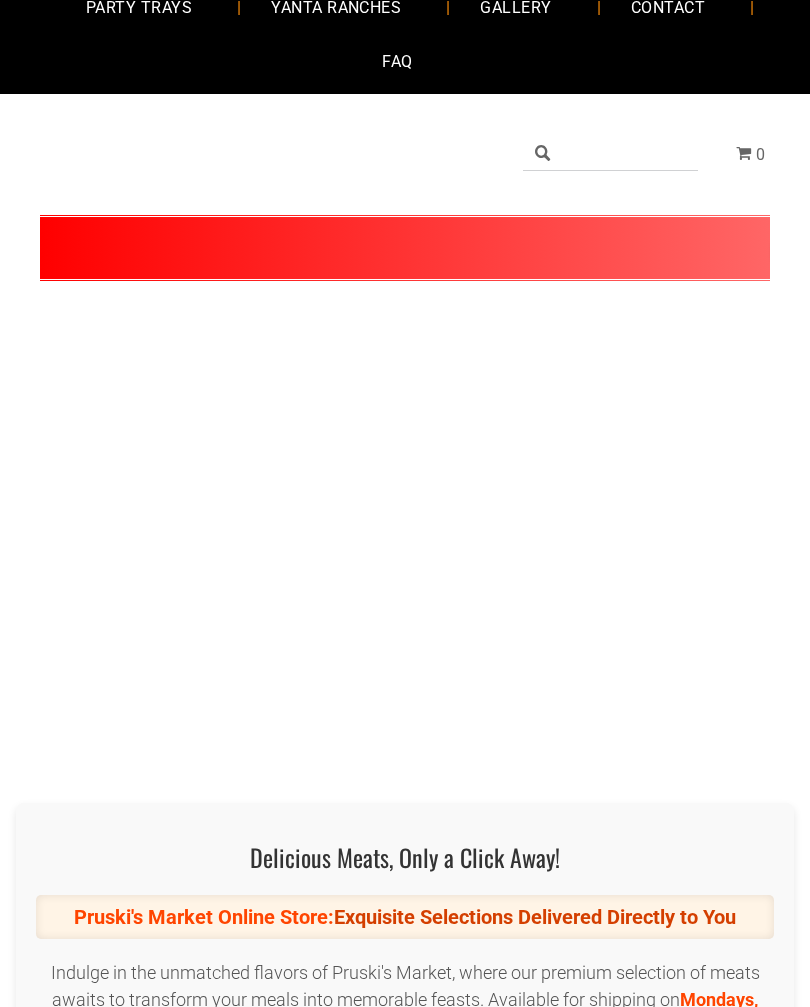 scroll, scrollTop: 0, scrollLeft: 0, axis: both 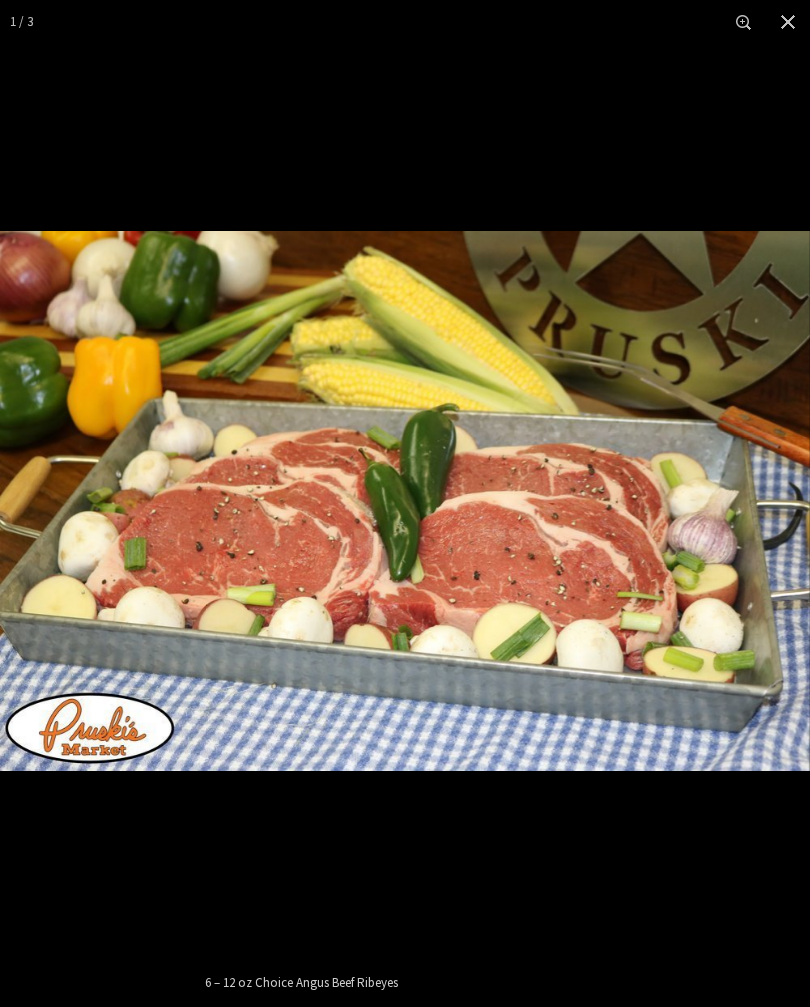 click at bounding box center [744, 22] 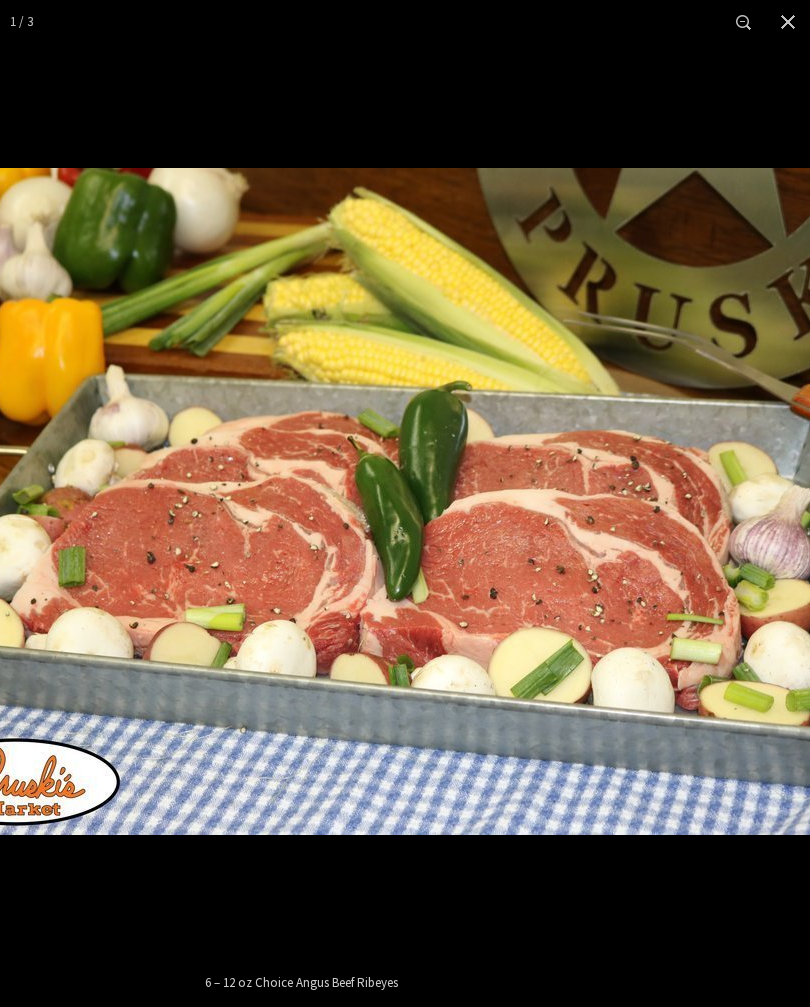 click at bounding box center (744, 22) 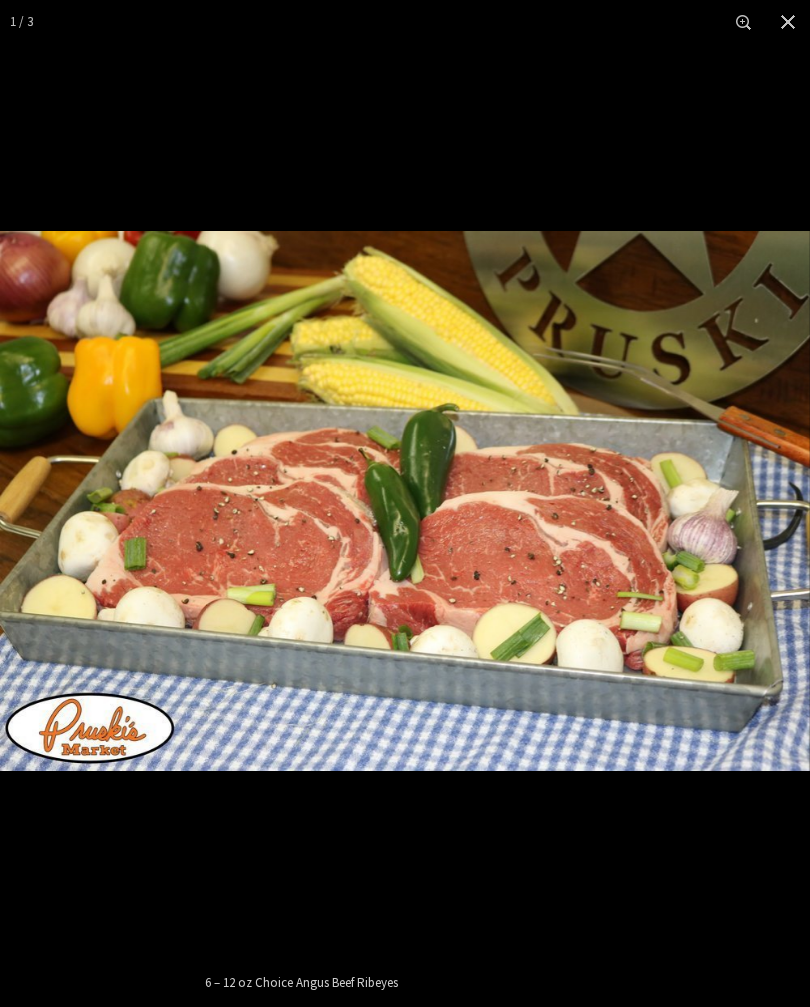 click at bounding box center [788, 22] 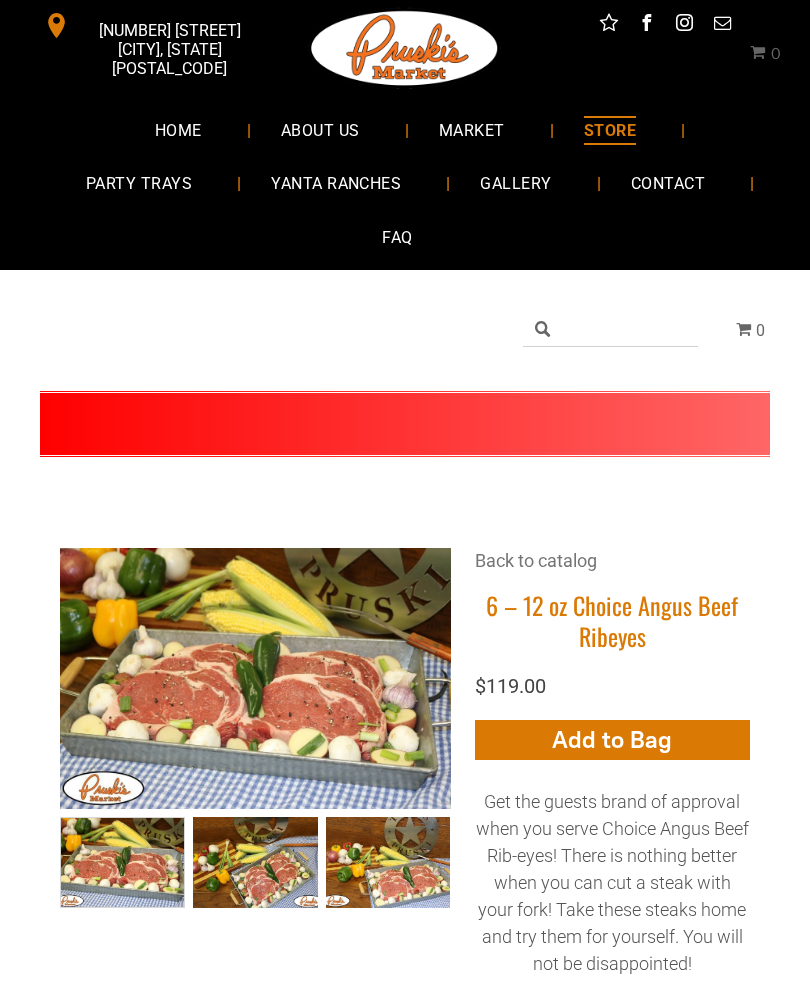 click at bounding box center [670, 25] 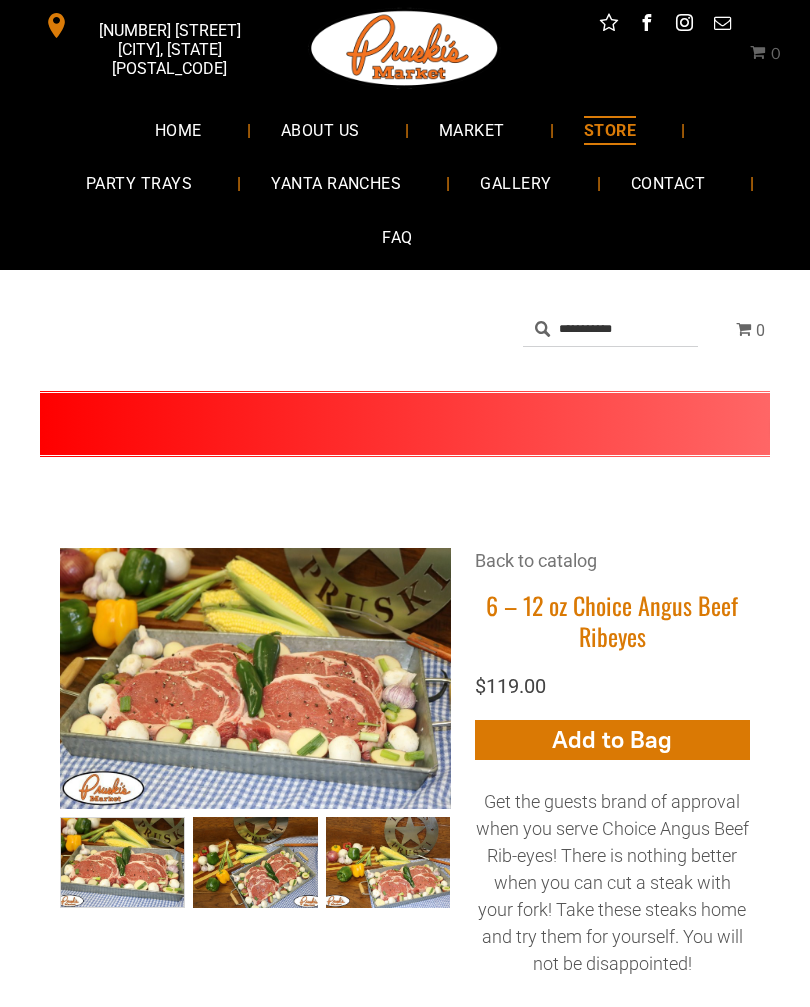 type on "**********" 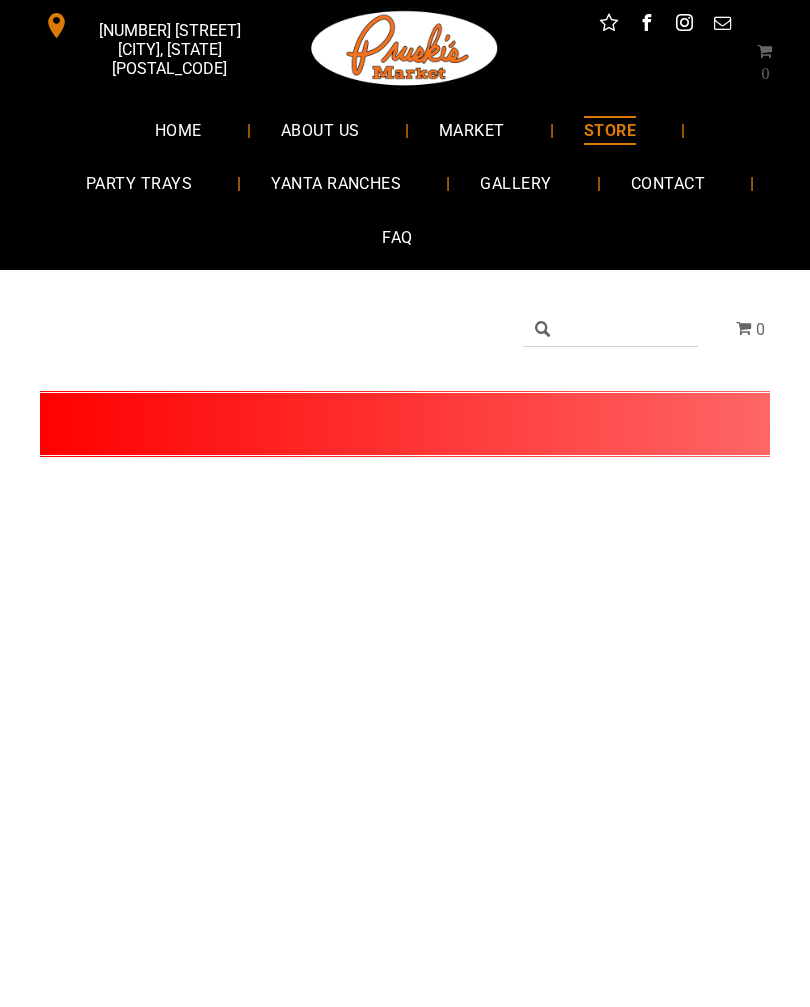 scroll, scrollTop: 0, scrollLeft: 0, axis: both 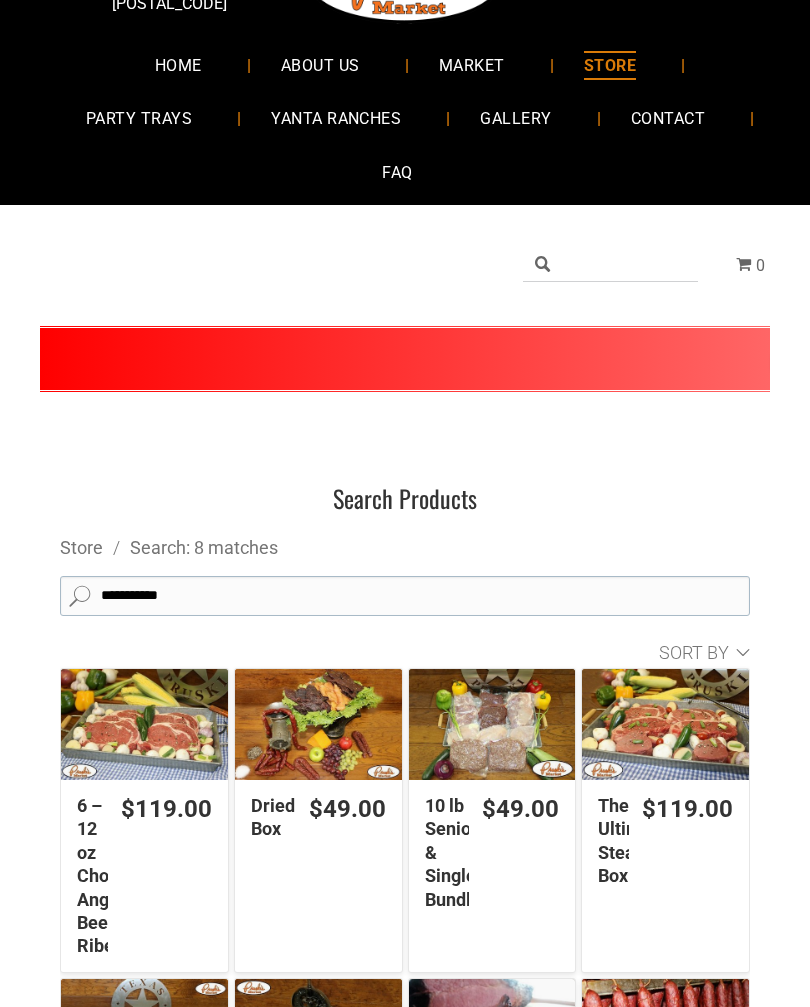 click on "**********" 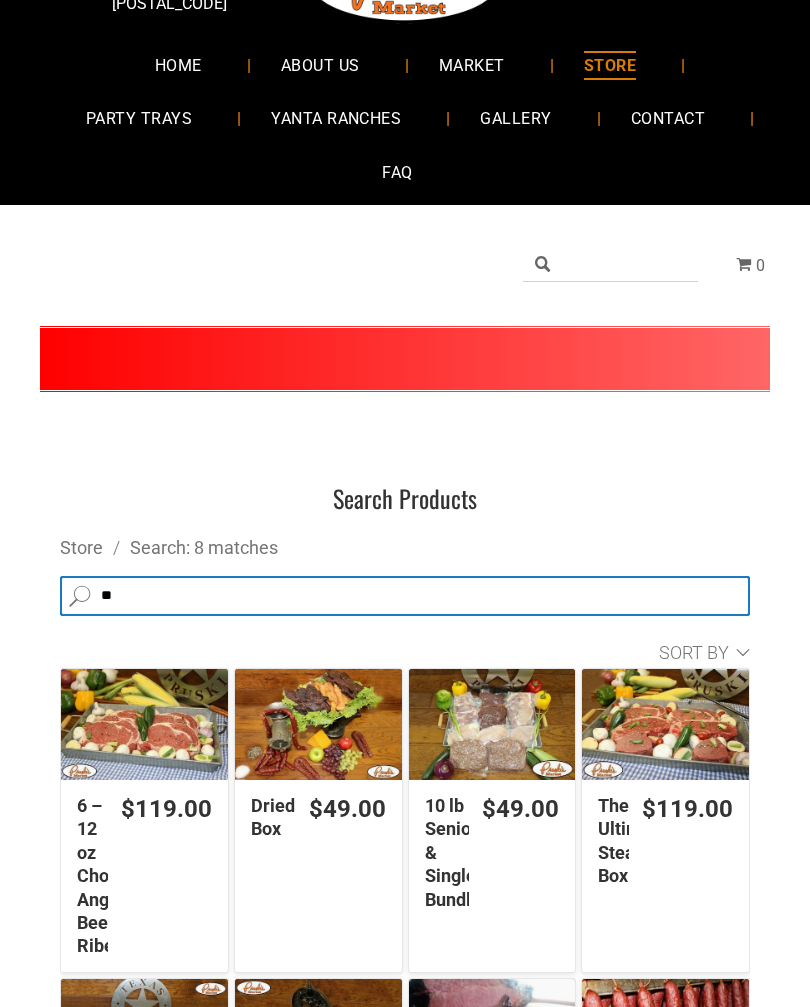 type on "*" 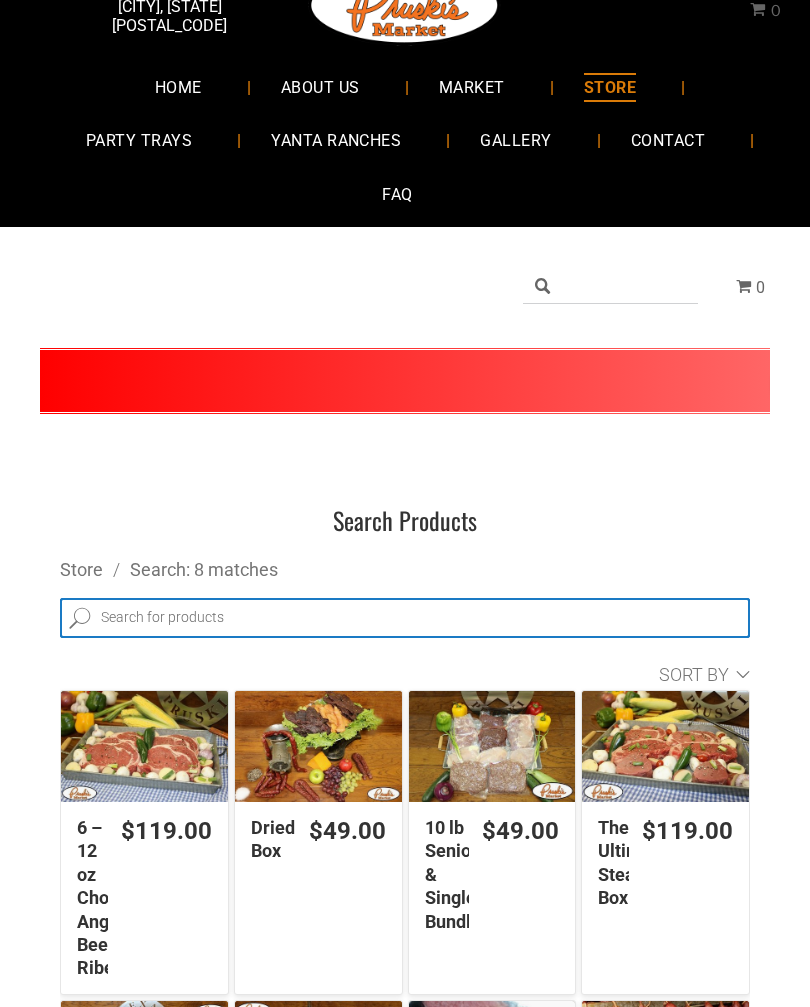 scroll, scrollTop: 0, scrollLeft: 0, axis: both 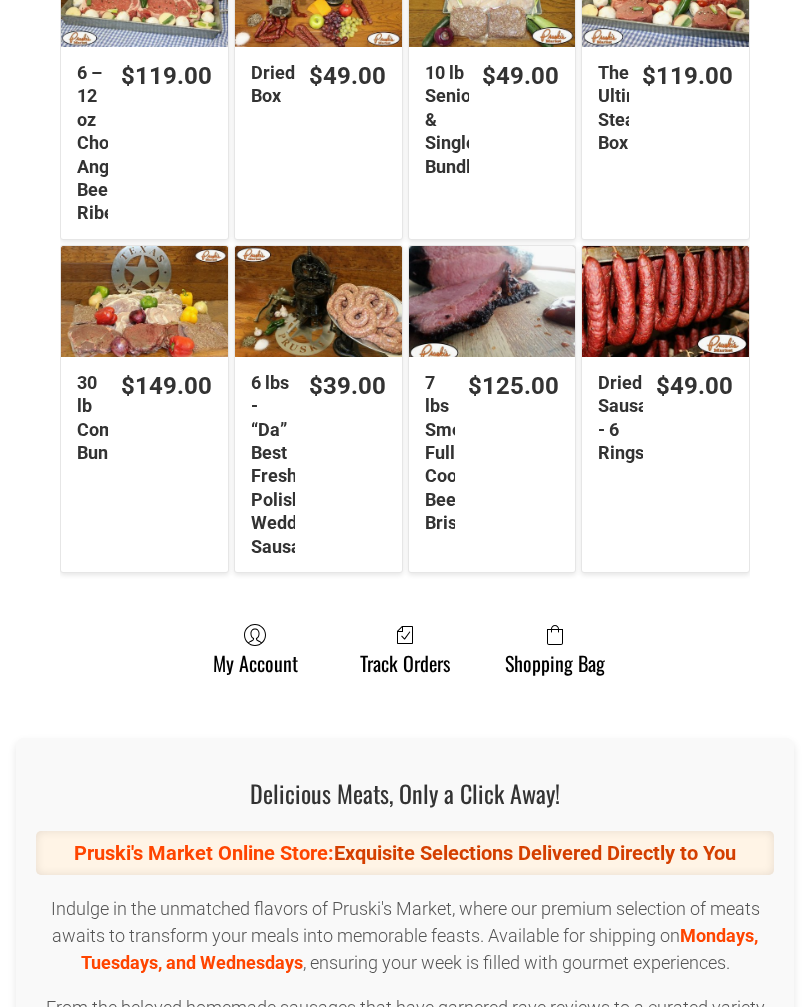 type 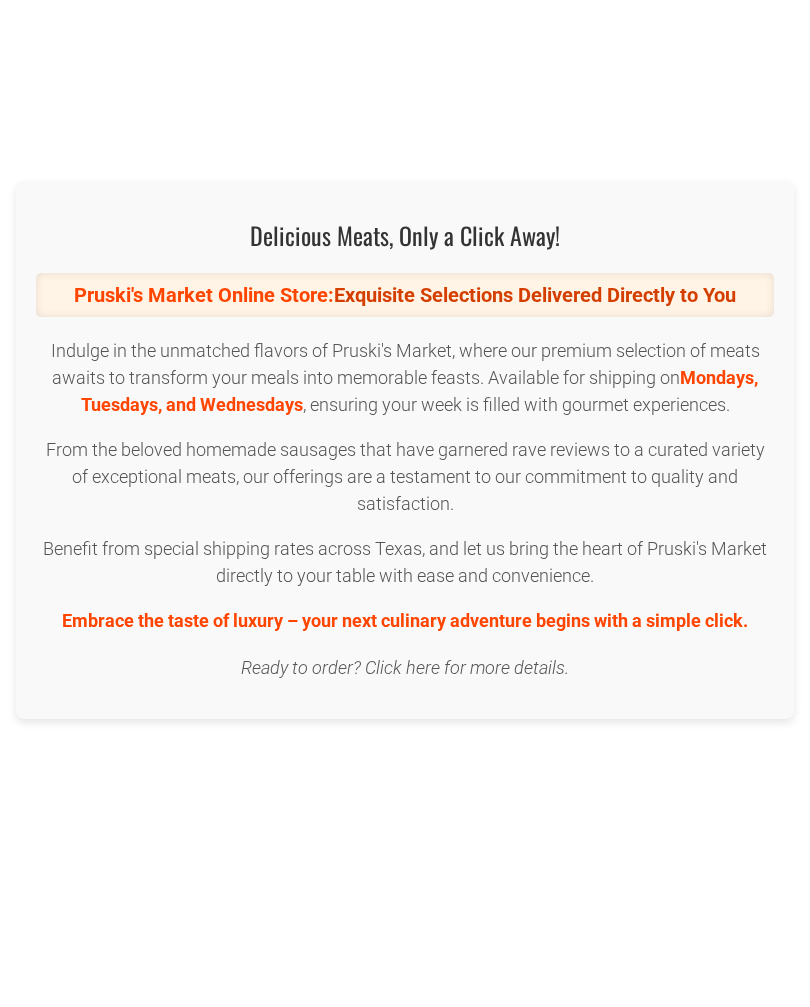 scroll, scrollTop: 0, scrollLeft: 0, axis: both 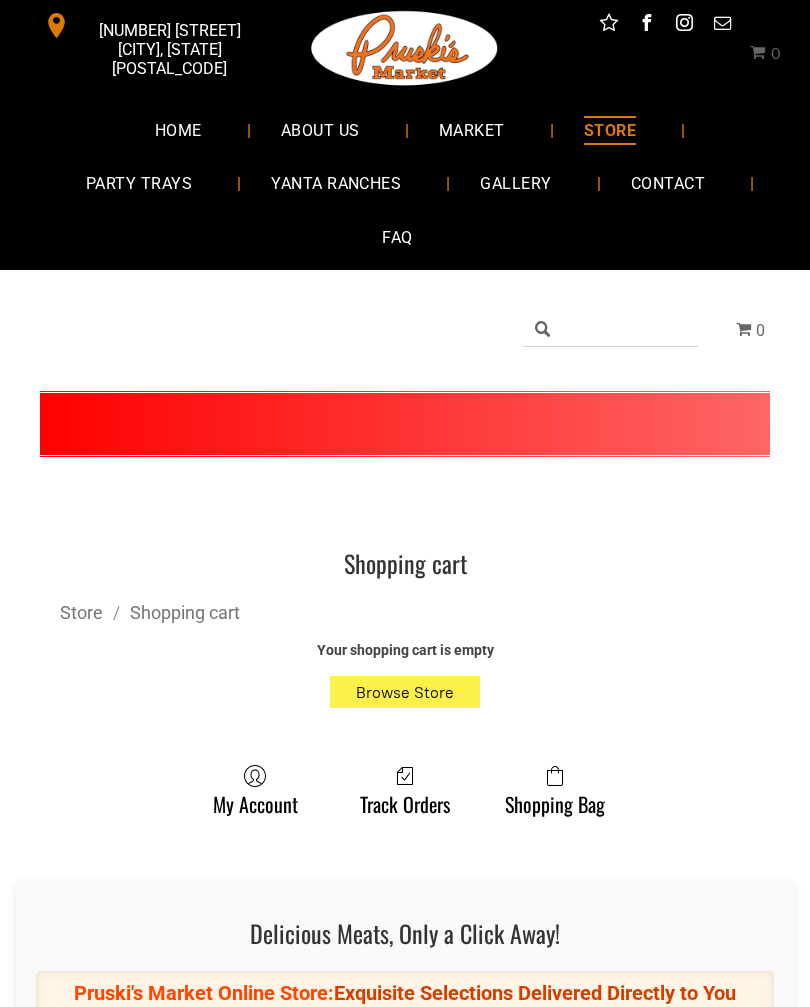 click on "Browse Store" 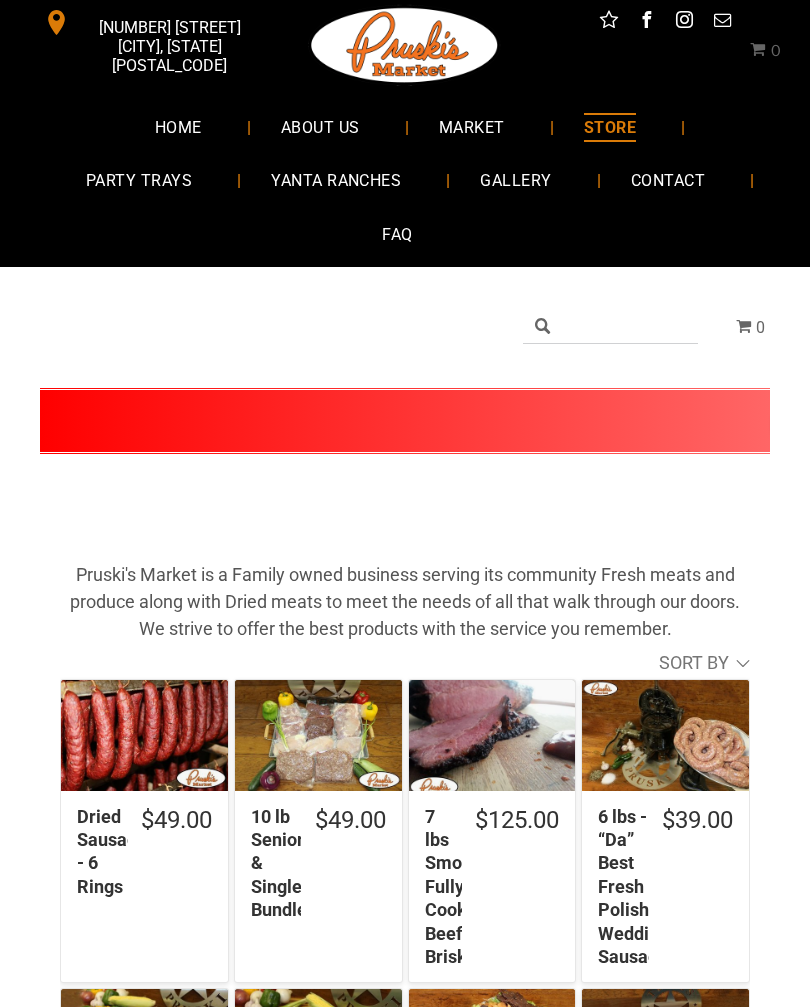 scroll, scrollTop: 3, scrollLeft: 0, axis: vertical 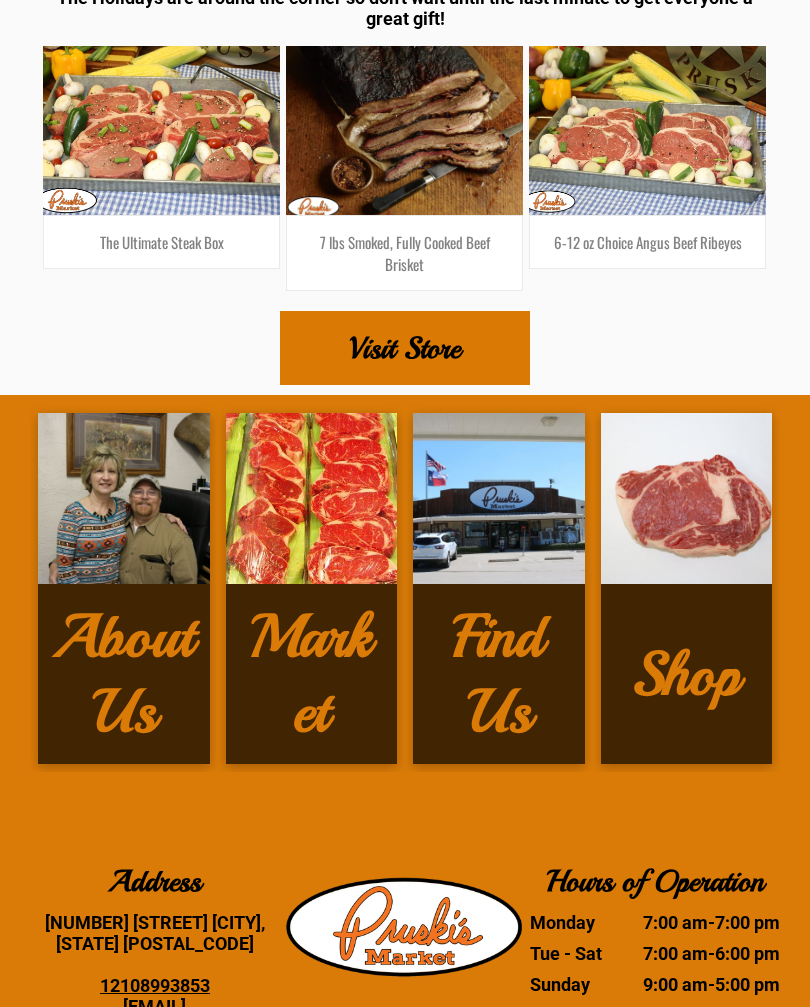 click on "Market" at bounding box center [312, 674] 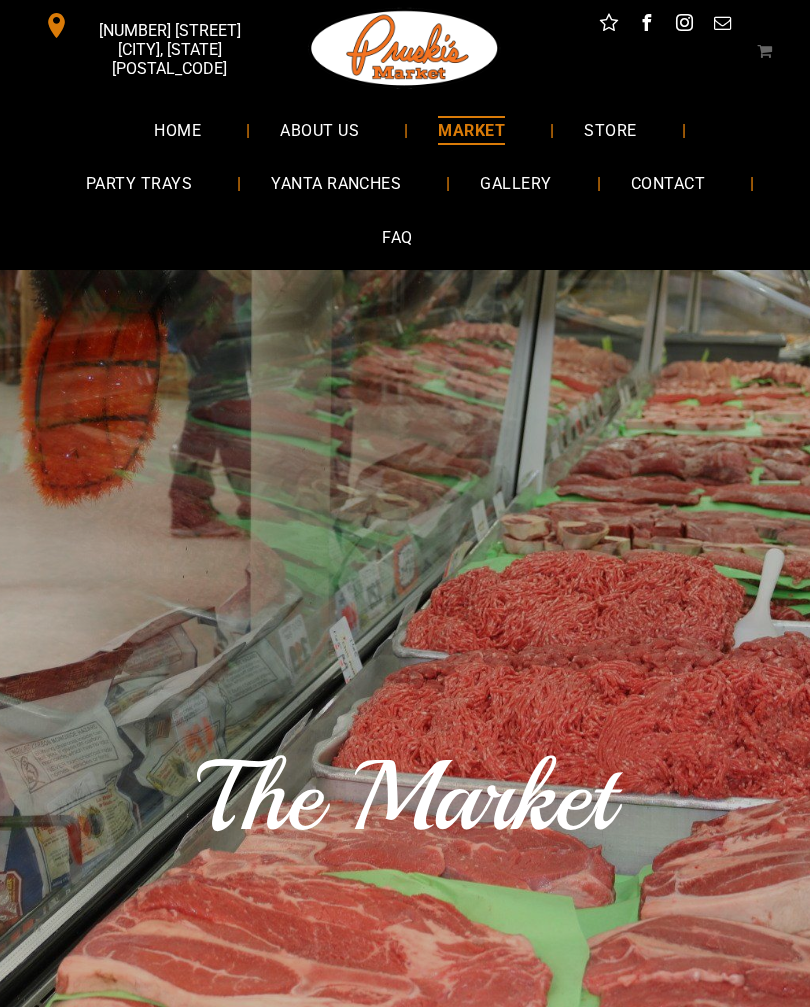scroll, scrollTop: 0, scrollLeft: 0, axis: both 